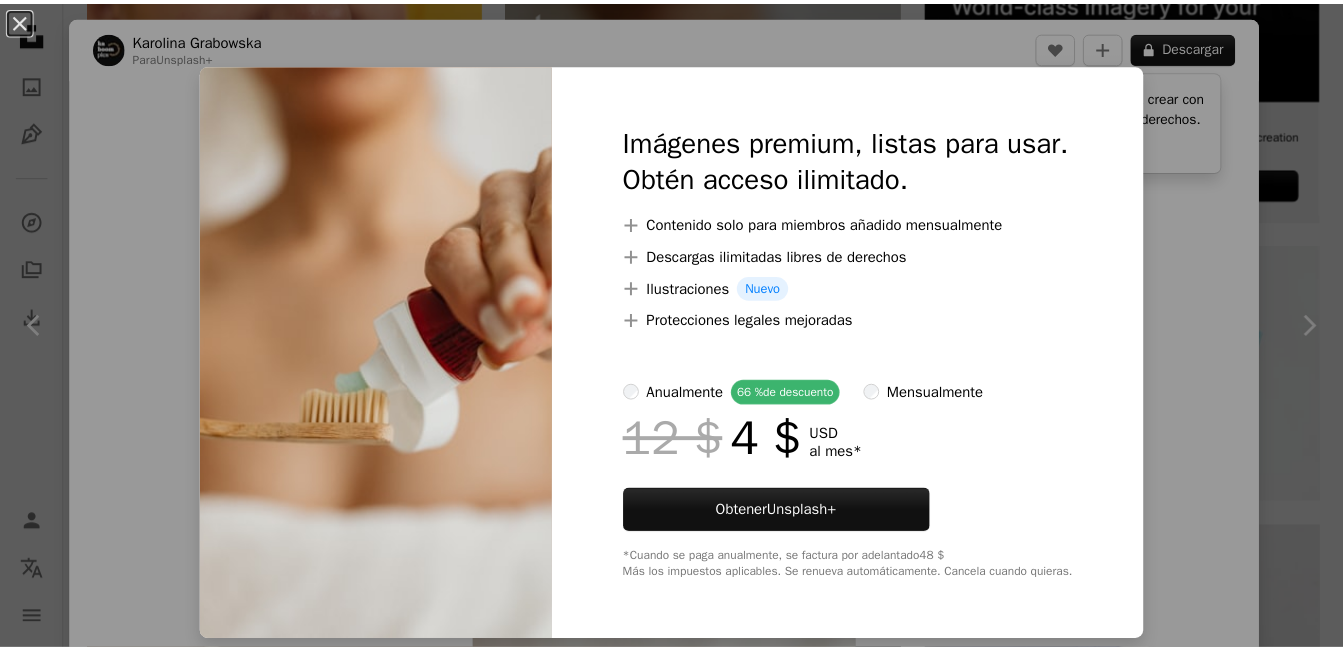 scroll, scrollTop: 800, scrollLeft: 0, axis: vertical 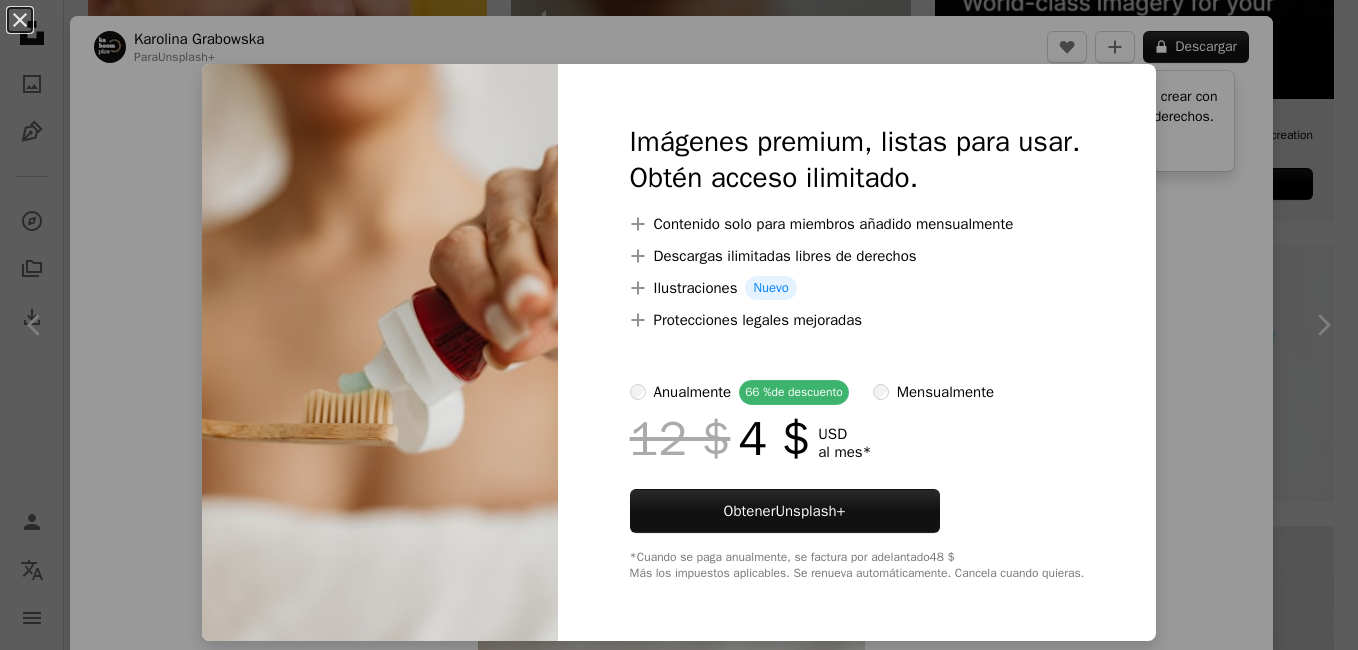 drag, startPoint x: 1282, startPoint y: 140, endPoint x: 1197, endPoint y: 150, distance: 85.58621 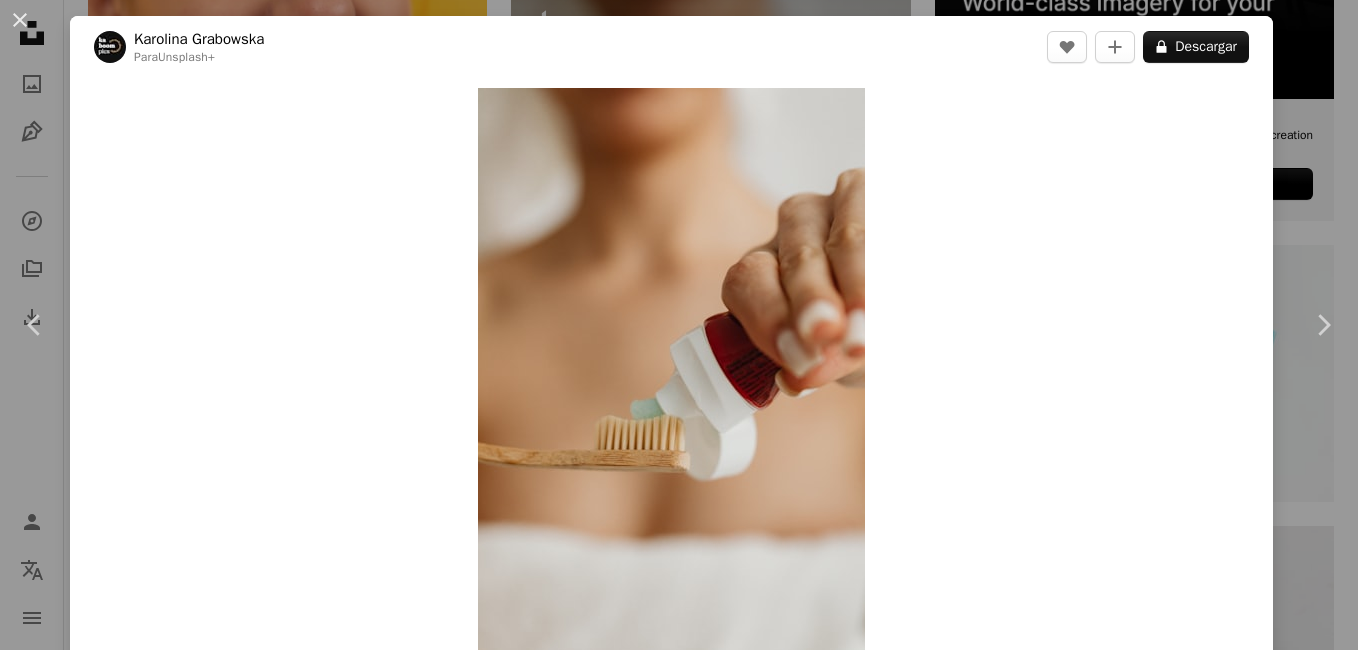 click on "**********" at bounding box center (679, 1434) 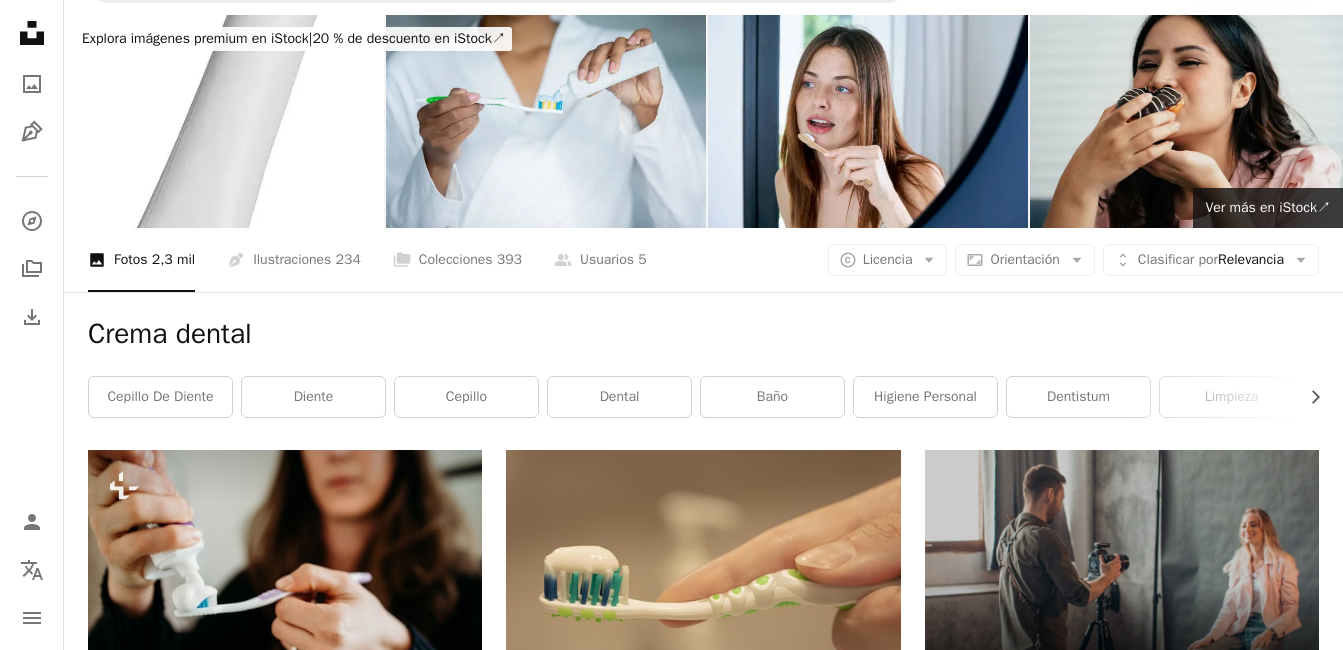scroll, scrollTop: 0, scrollLeft: 0, axis: both 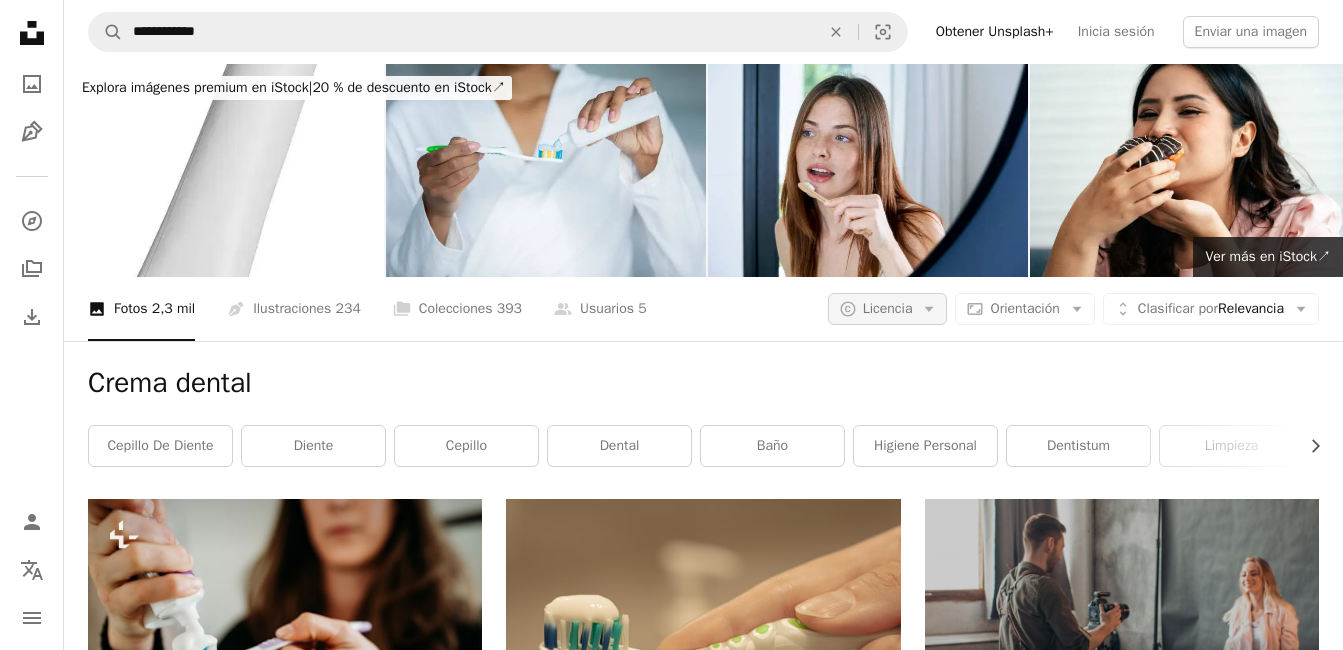 click on "Arrow down" 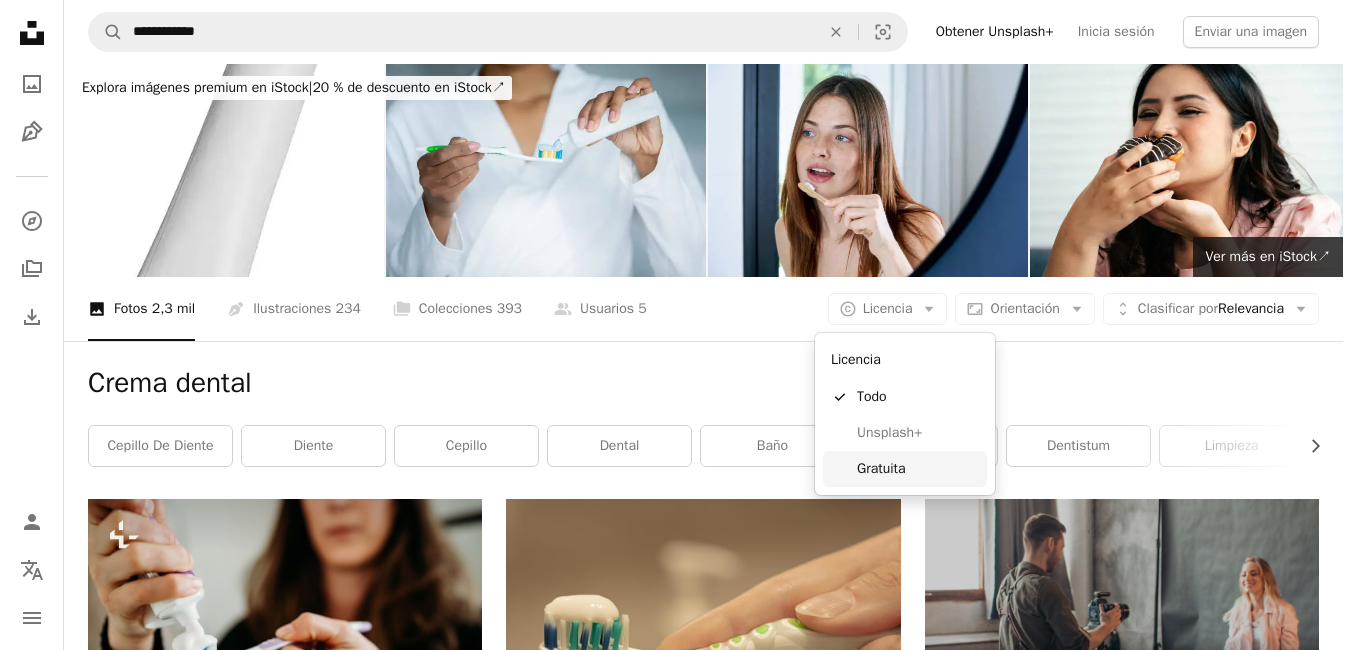 click on "Gratuita" at bounding box center (918, 469) 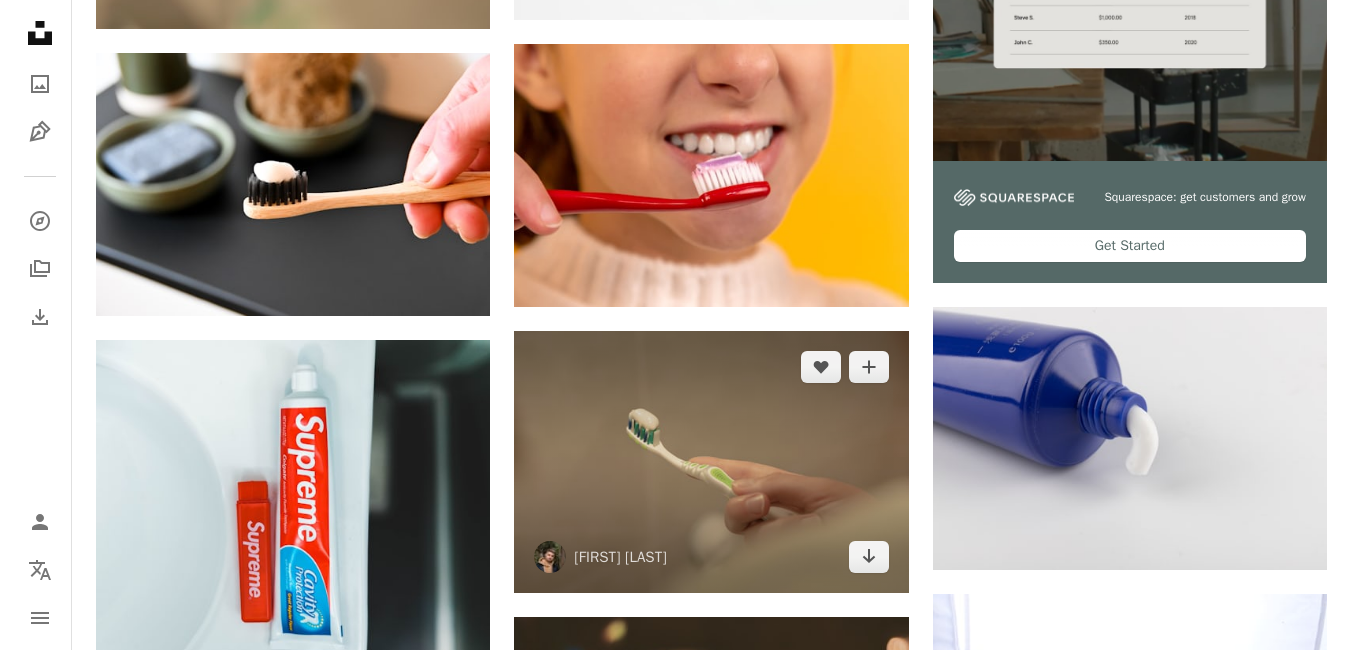 scroll, scrollTop: 700, scrollLeft: 0, axis: vertical 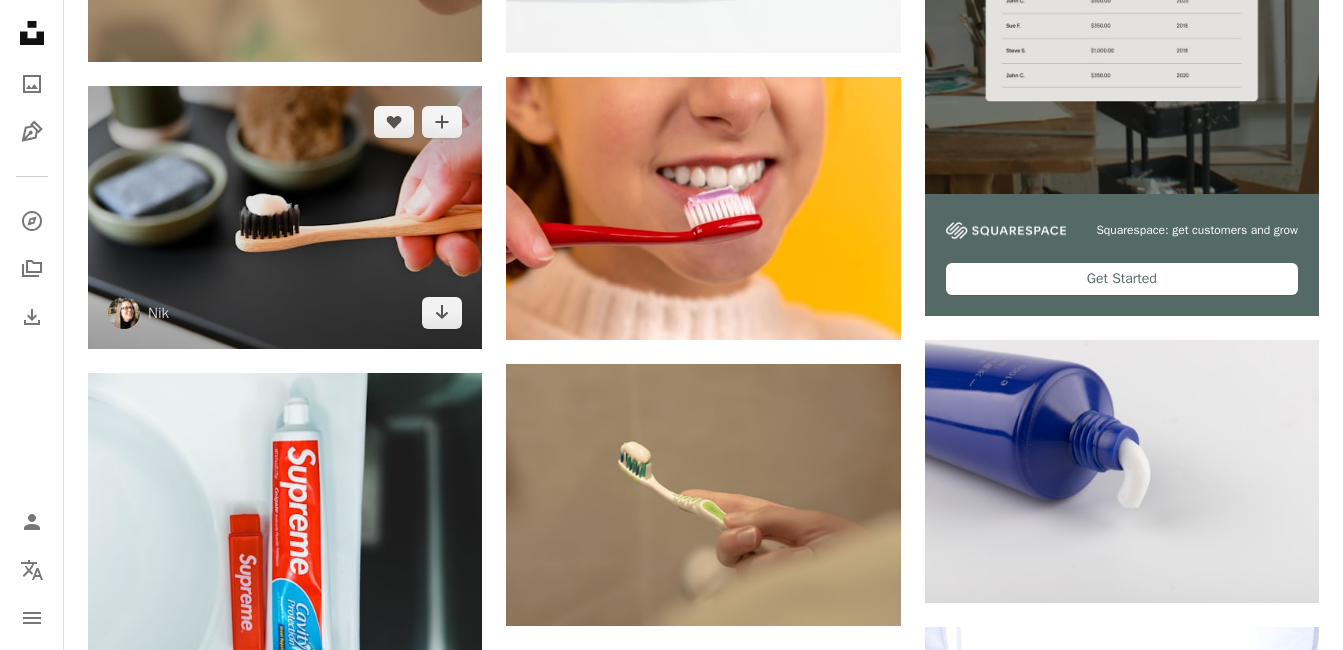 click at bounding box center (285, 217) 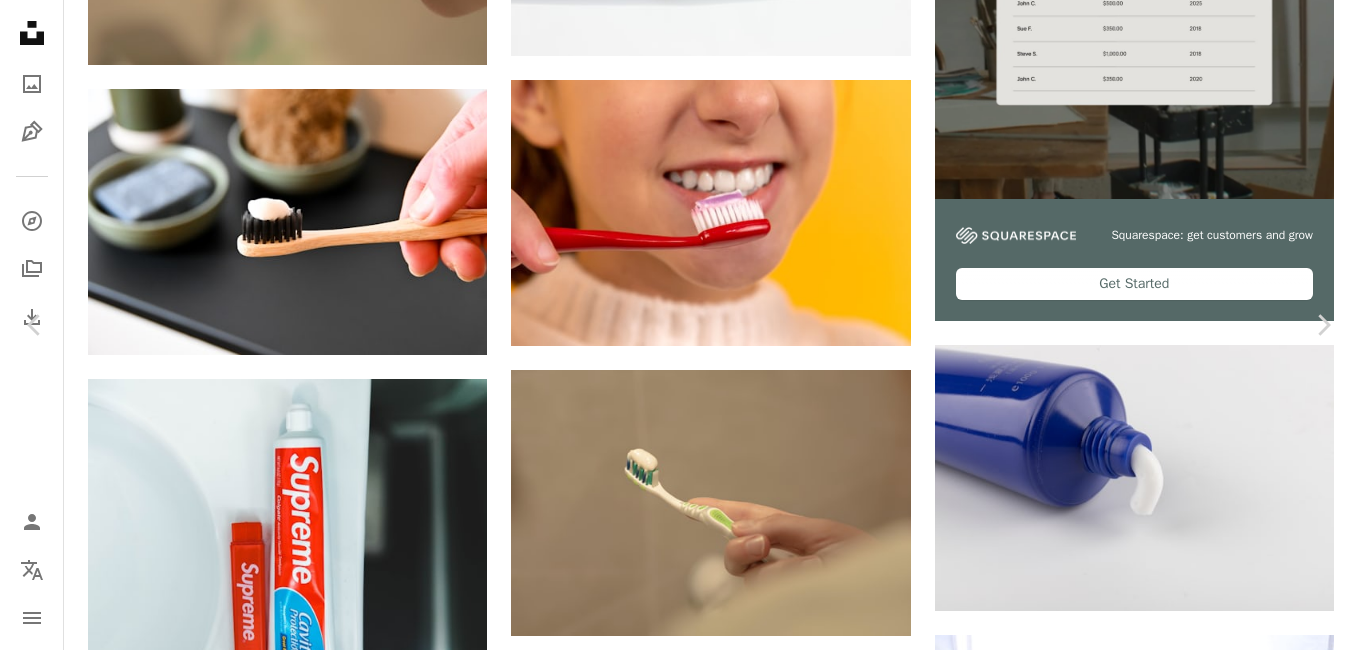 scroll, scrollTop: 0, scrollLeft: 0, axis: both 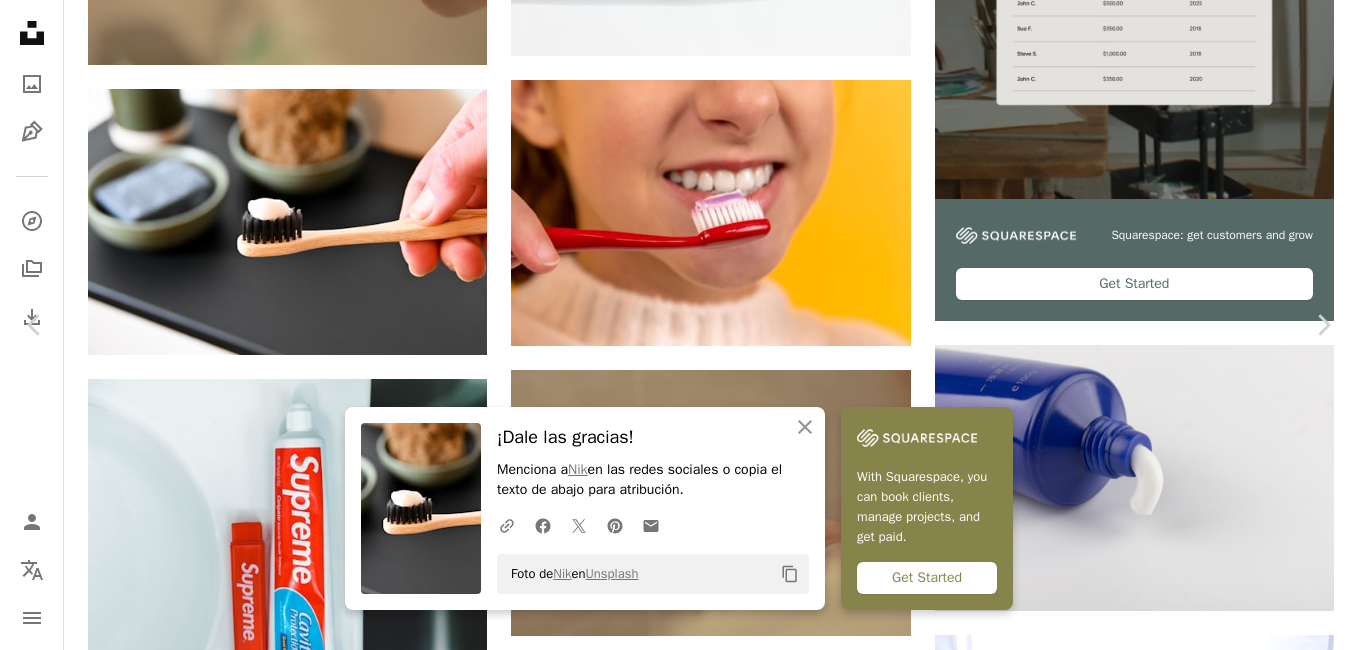 click at bounding box center (671, 3643) 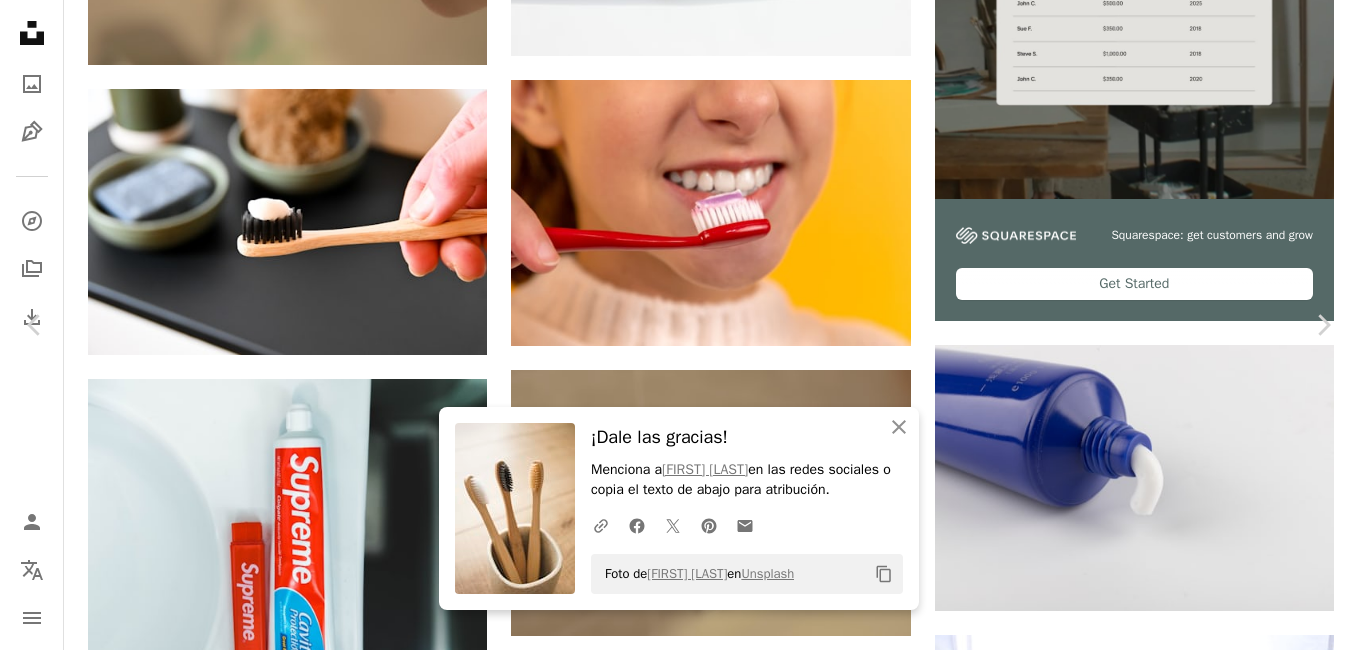 scroll, scrollTop: 1800, scrollLeft: 0, axis: vertical 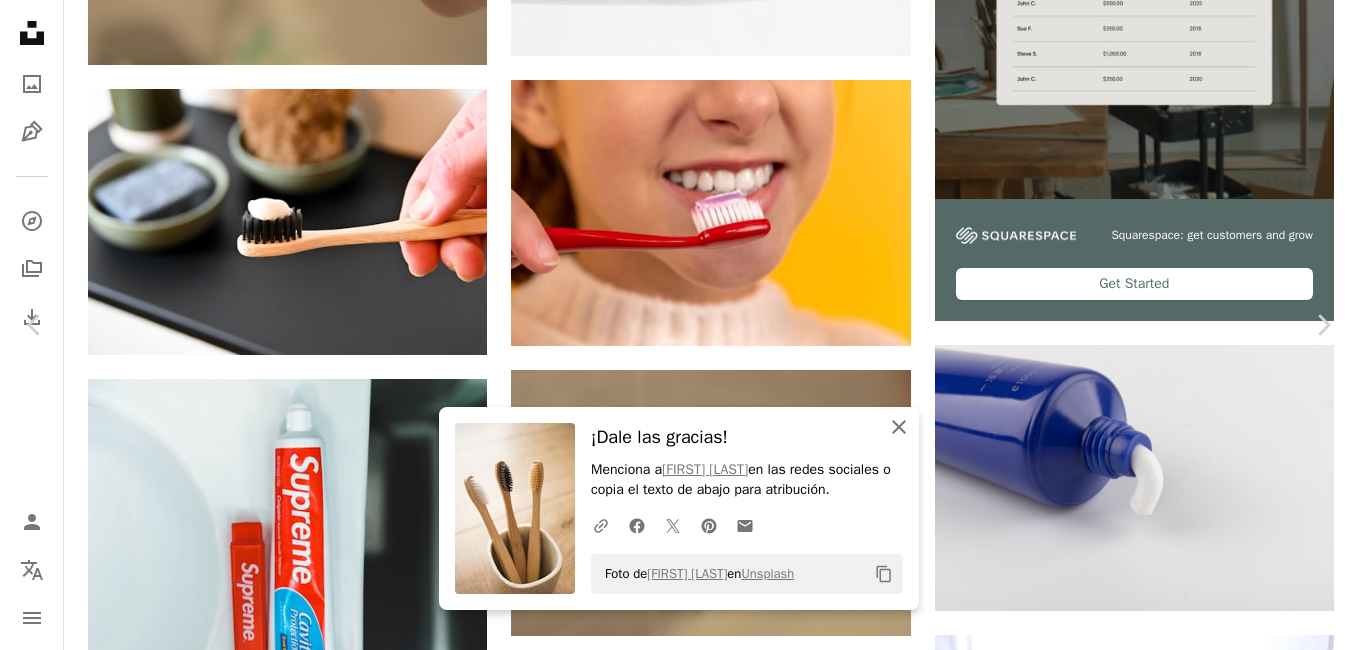drag, startPoint x: 882, startPoint y: 436, endPoint x: 724, endPoint y: 385, distance: 166.0271 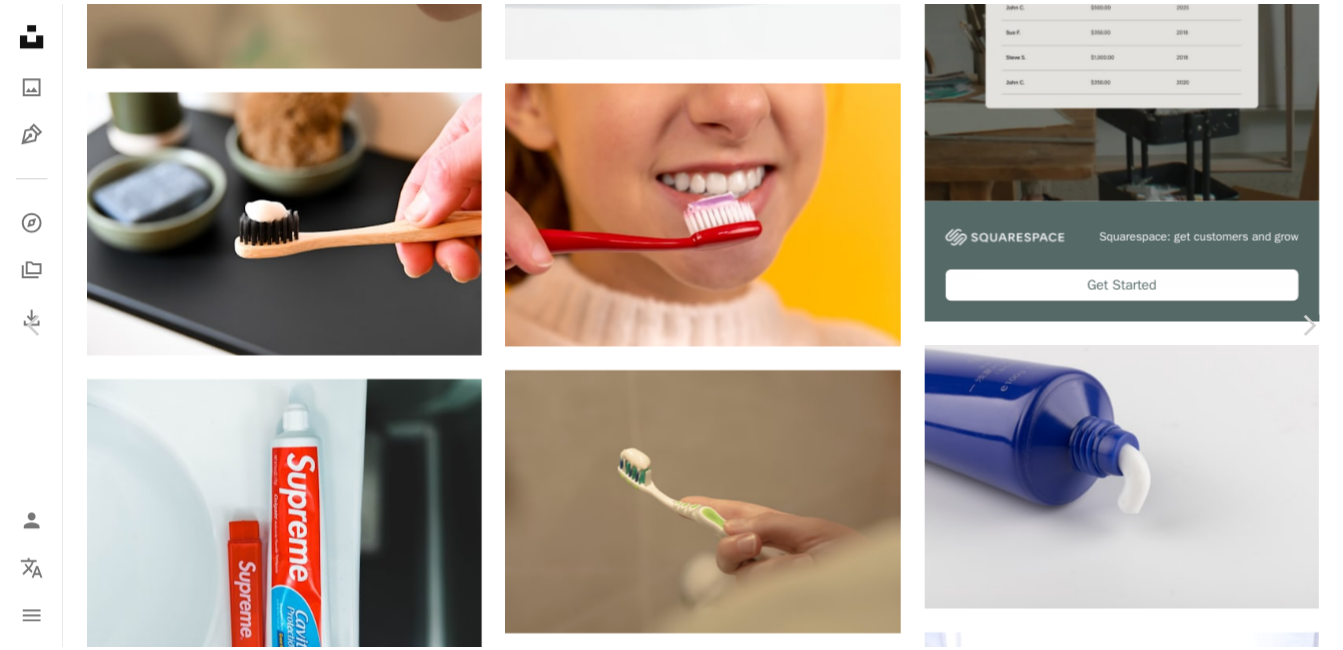 scroll, scrollTop: 663, scrollLeft: 0, axis: vertical 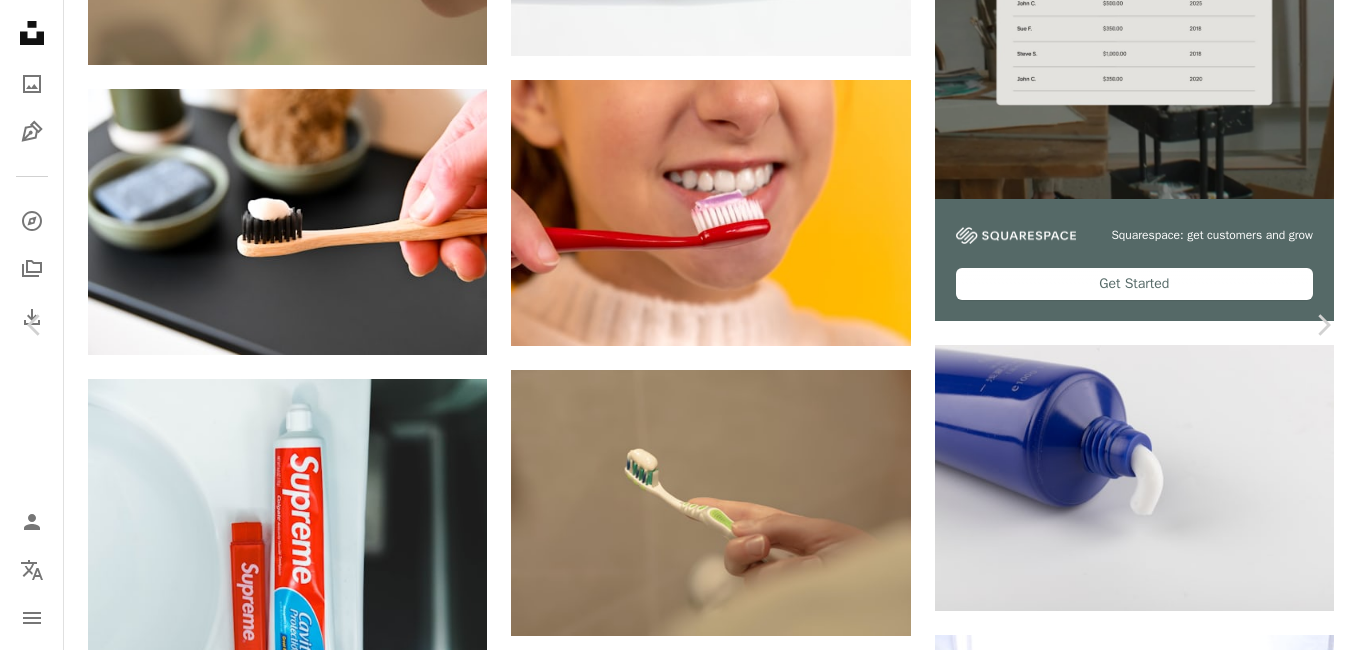 click on "An X shape" at bounding box center [20, 20] 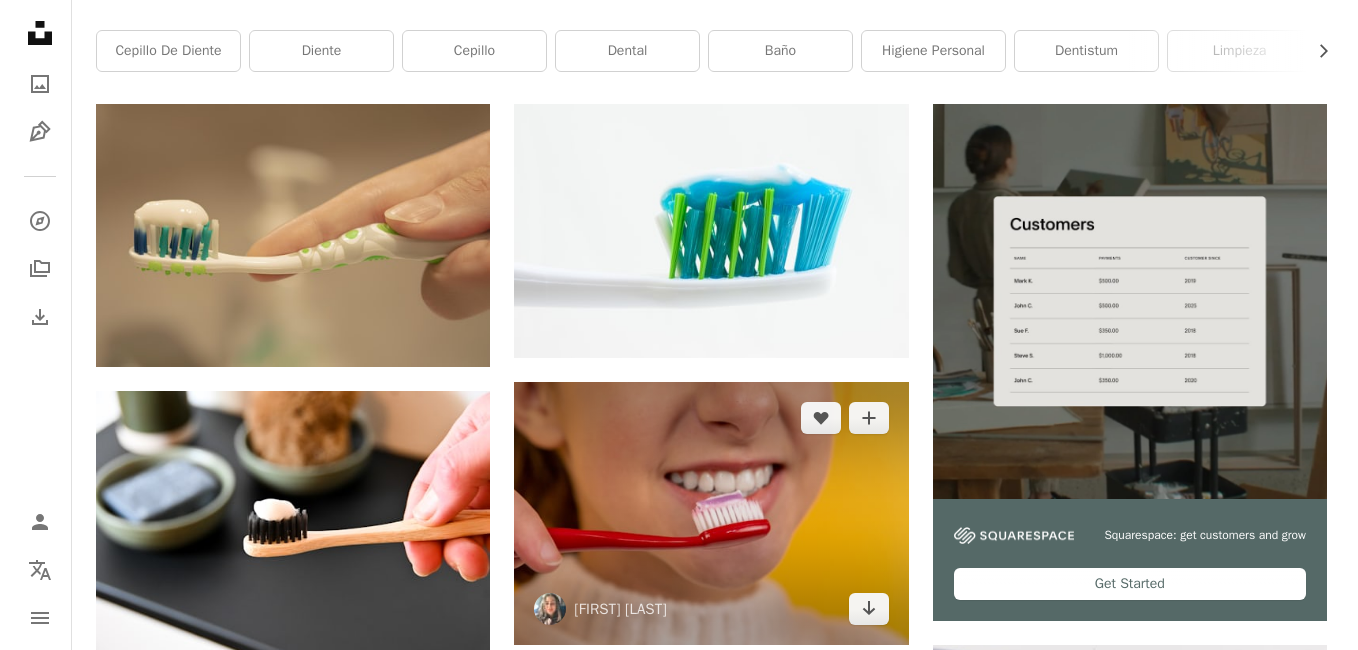 scroll, scrollTop: 500, scrollLeft: 0, axis: vertical 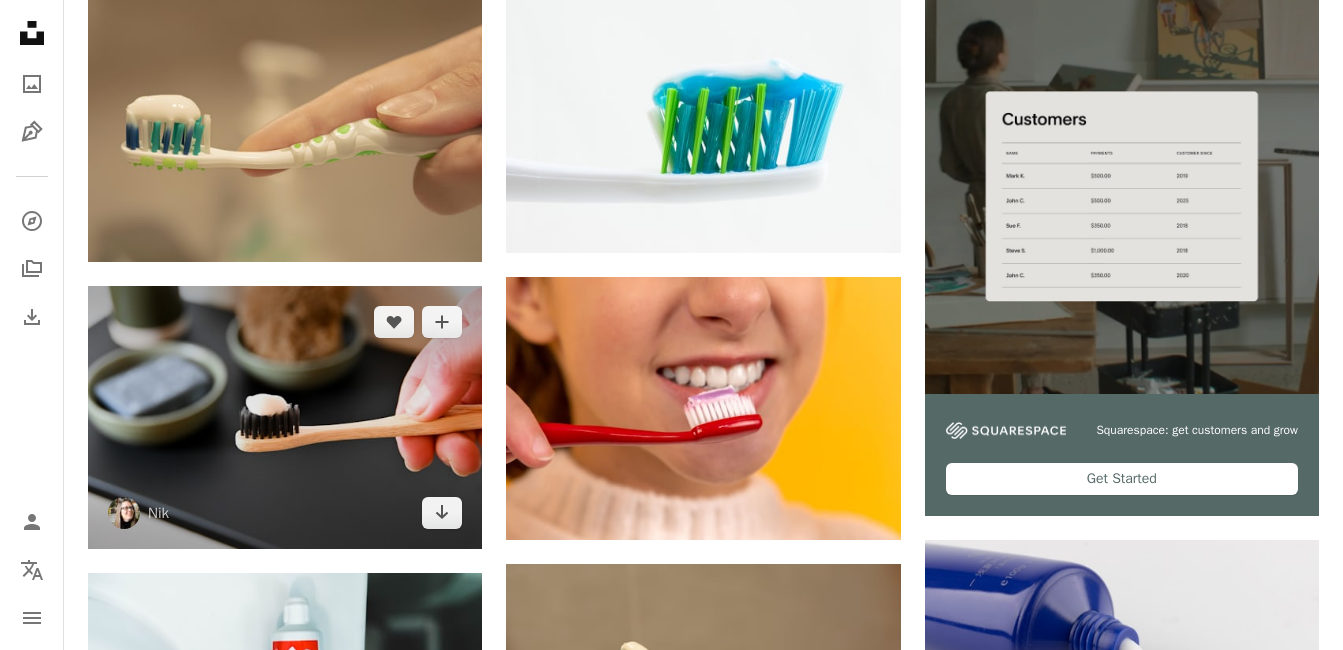 click at bounding box center [285, 417] 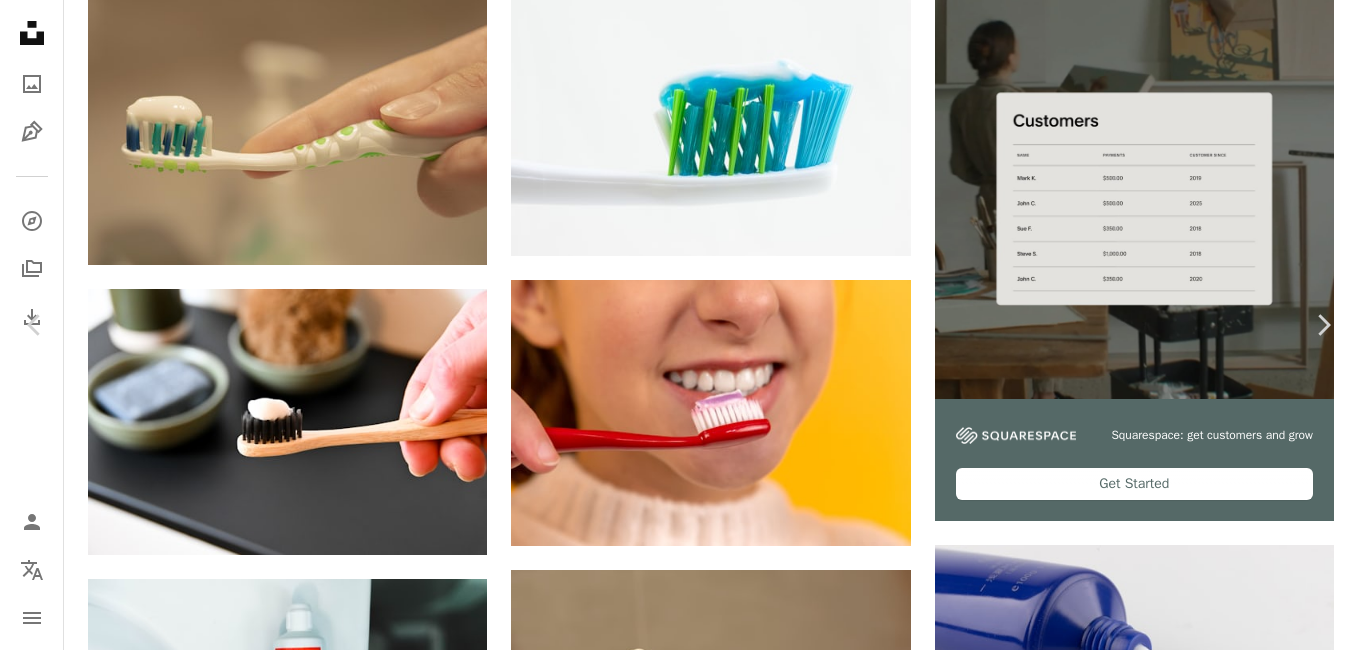 scroll, scrollTop: 1100, scrollLeft: 0, axis: vertical 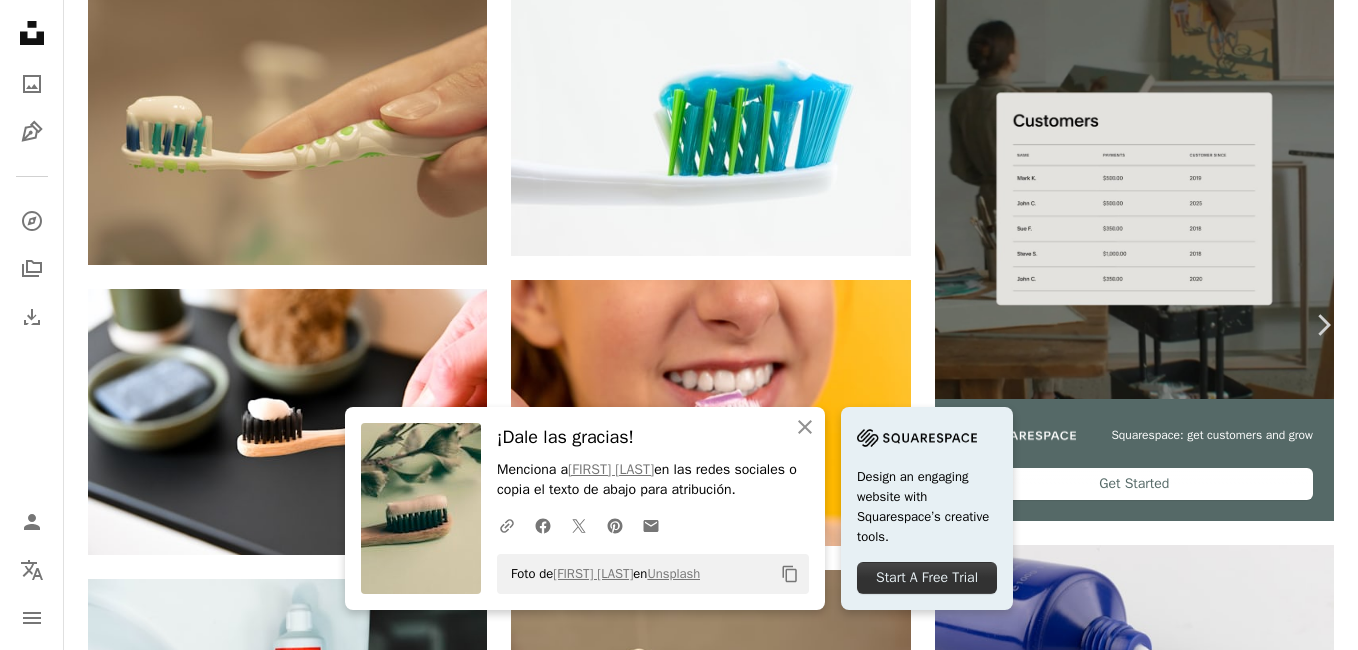 click on "Chevron left" at bounding box center (35, 325) 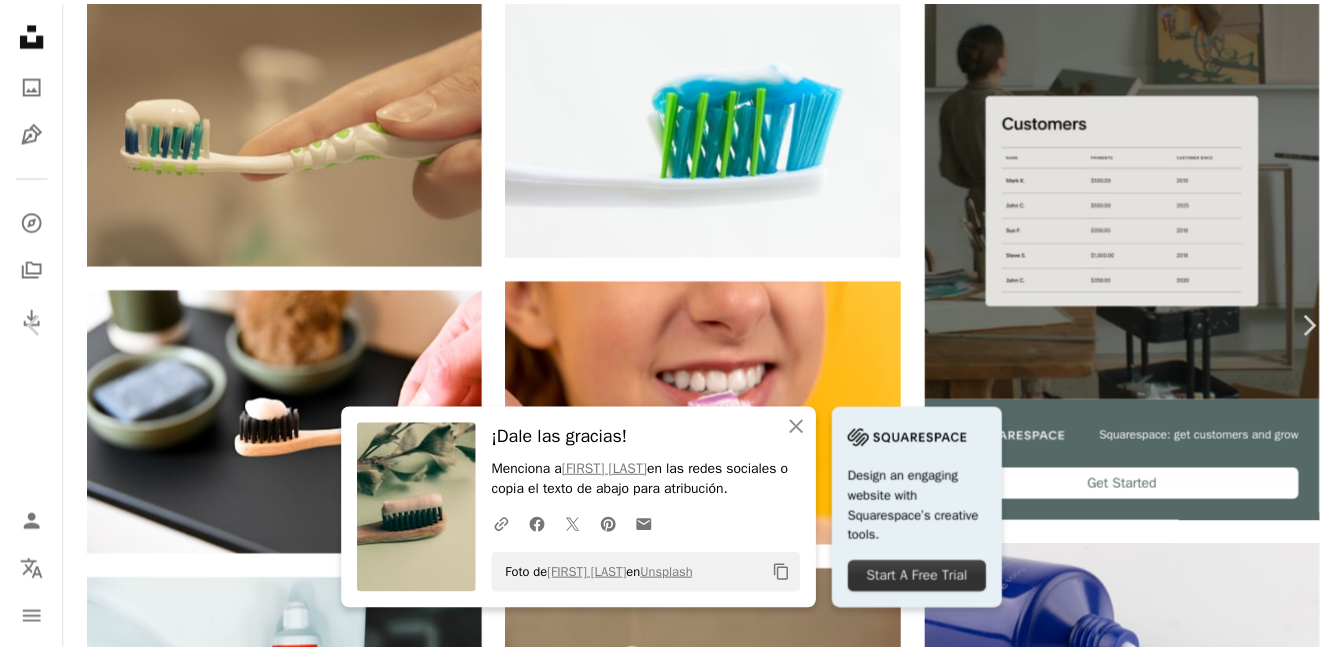 scroll, scrollTop: 0, scrollLeft: 0, axis: both 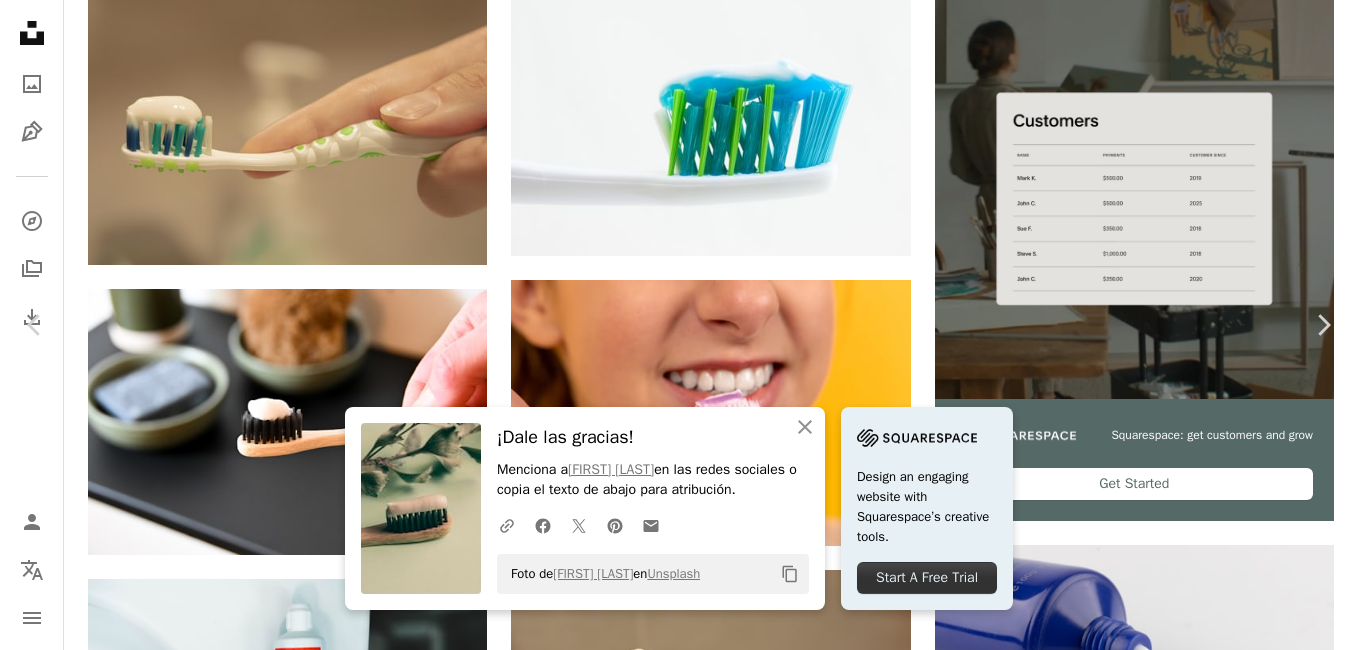 click on "An X shape" at bounding box center (20, 20) 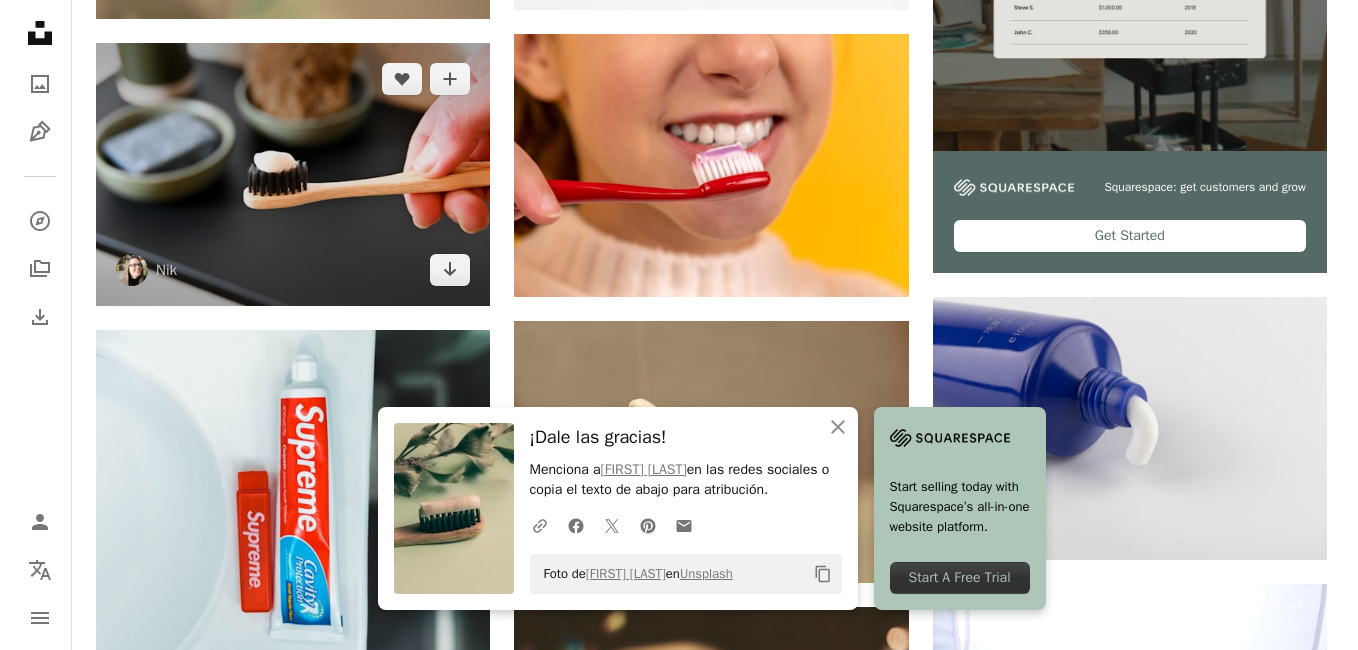 scroll, scrollTop: 700, scrollLeft: 0, axis: vertical 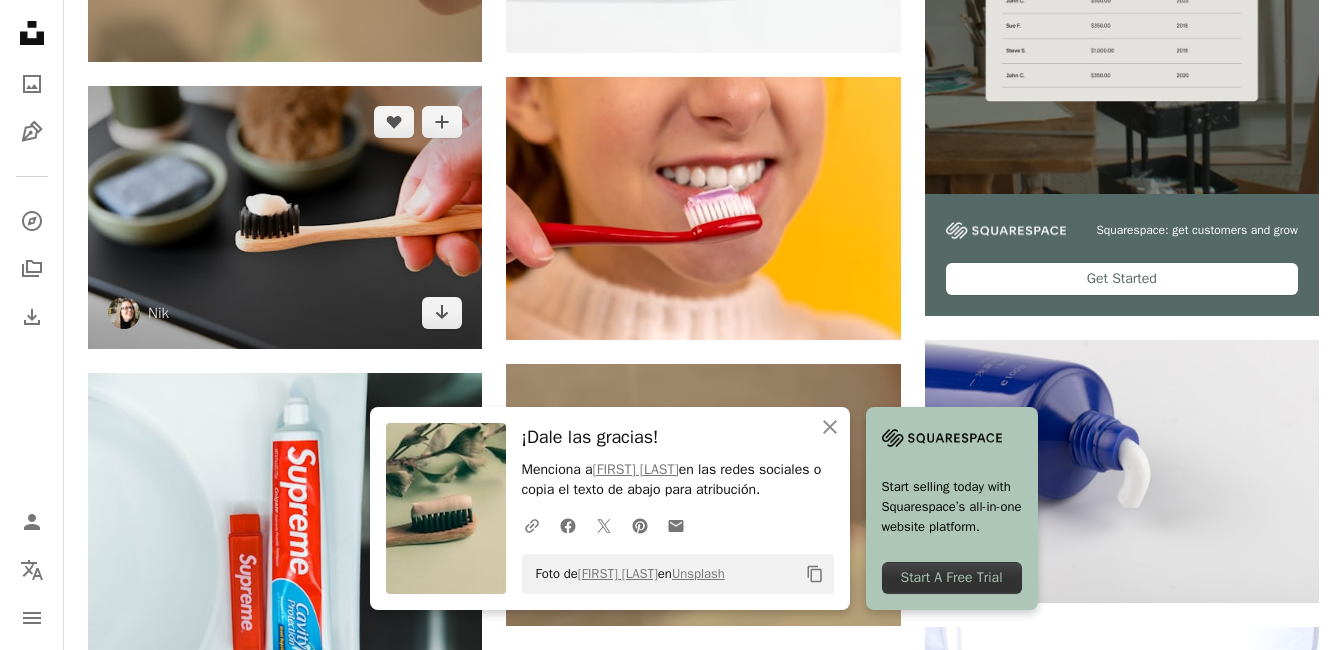 click at bounding box center (285, 217) 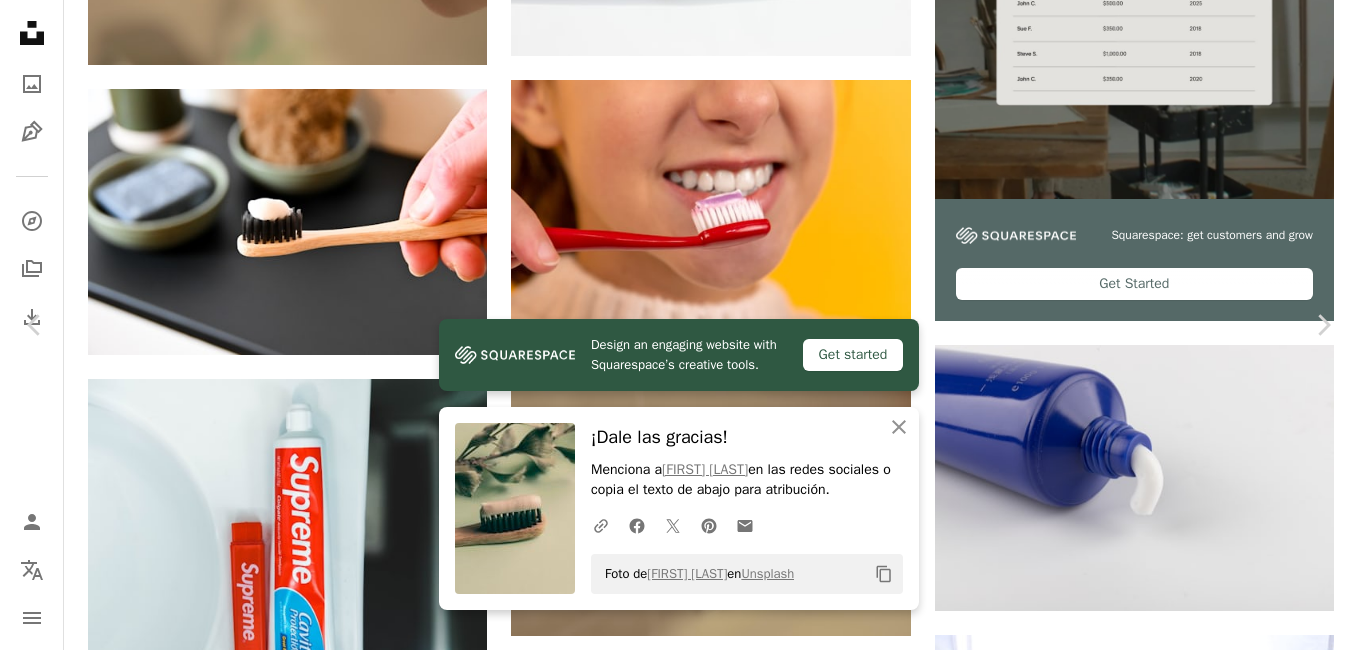 scroll, scrollTop: 1100, scrollLeft: 0, axis: vertical 